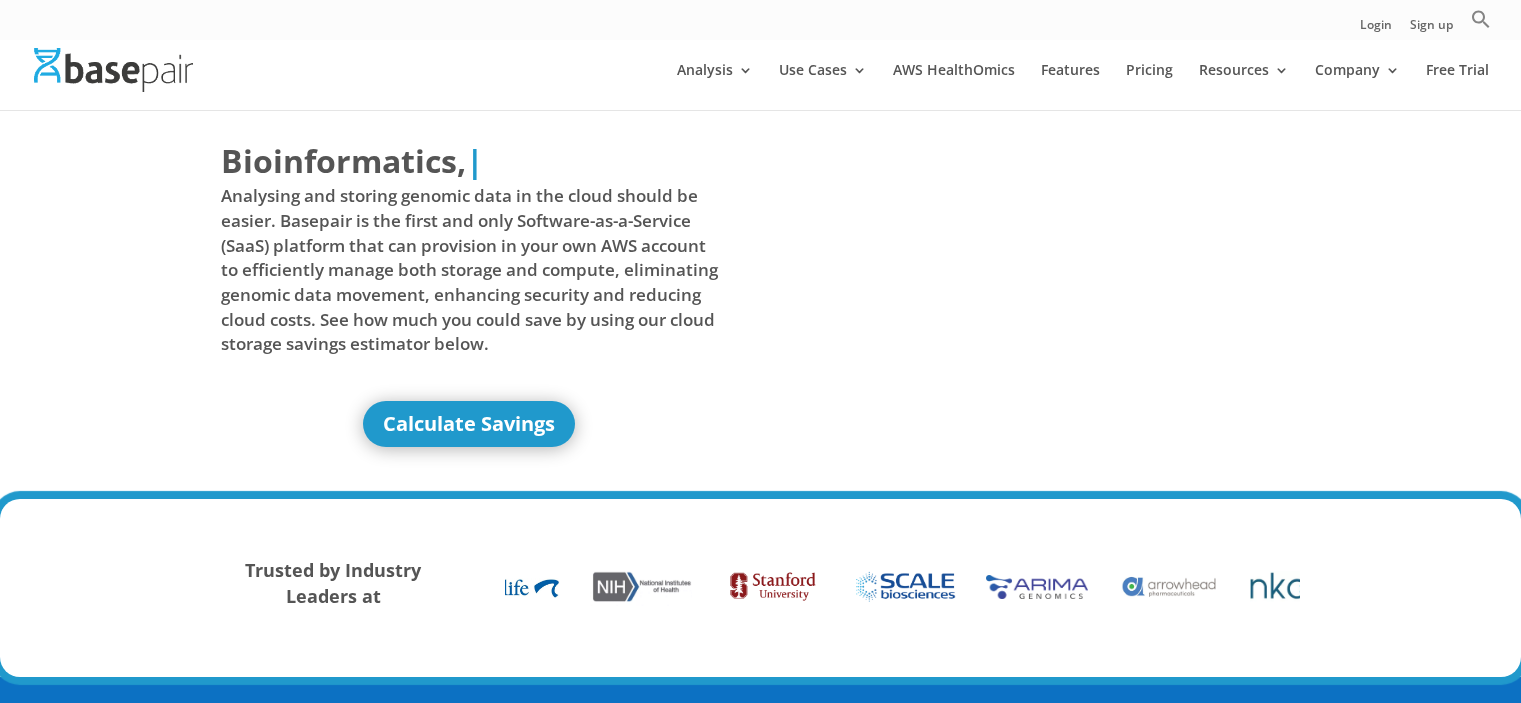 scroll, scrollTop: 0, scrollLeft: 0, axis: both 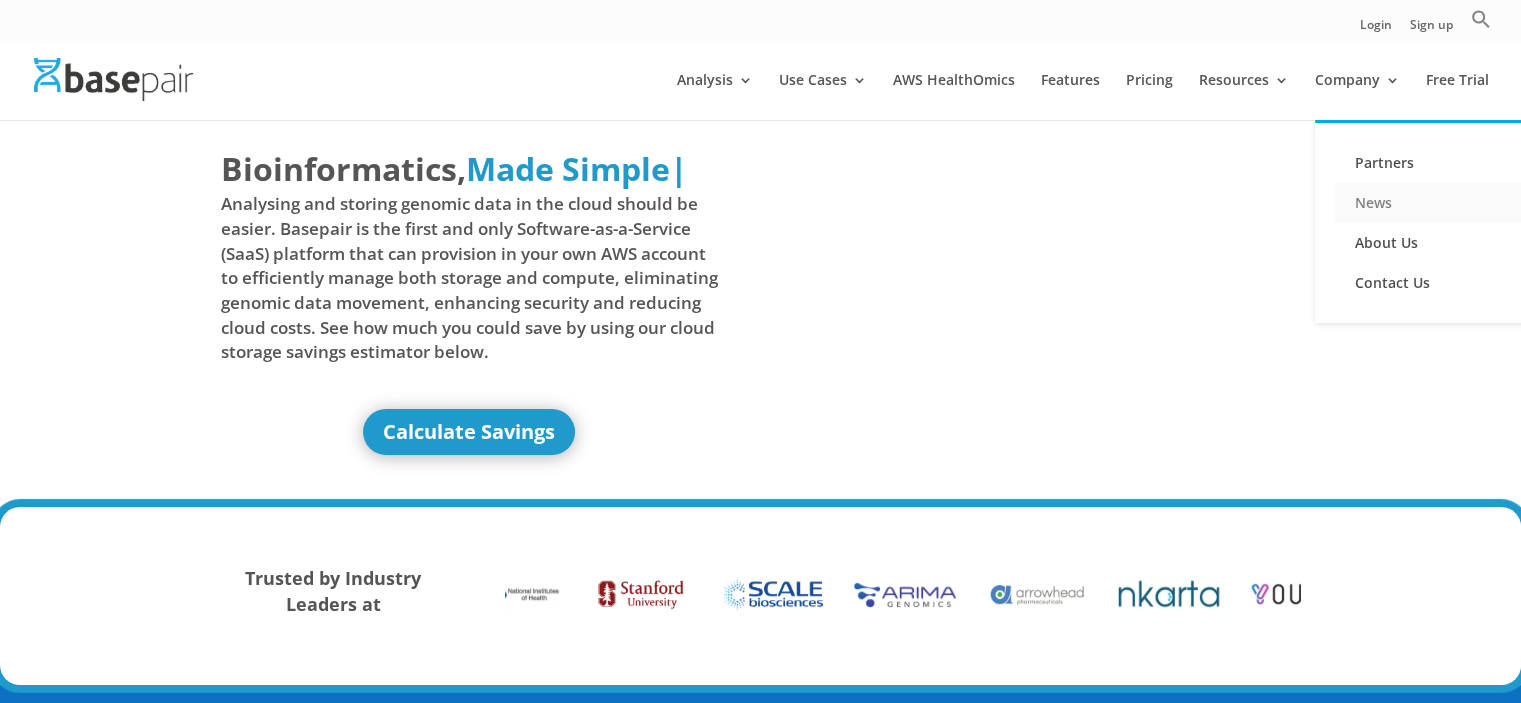 click on "News" at bounding box center (1435, 203) 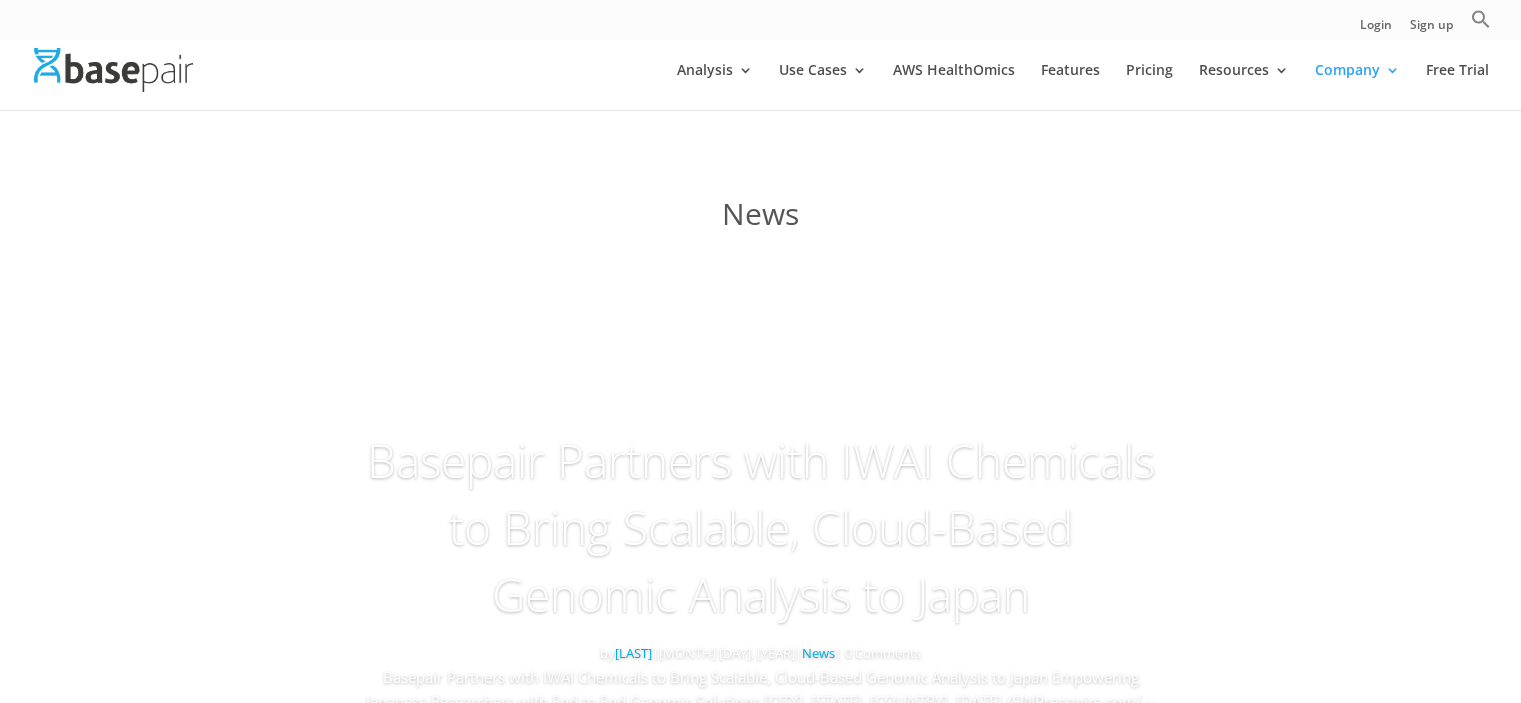 scroll, scrollTop: 0, scrollLeft: 0, axis: both 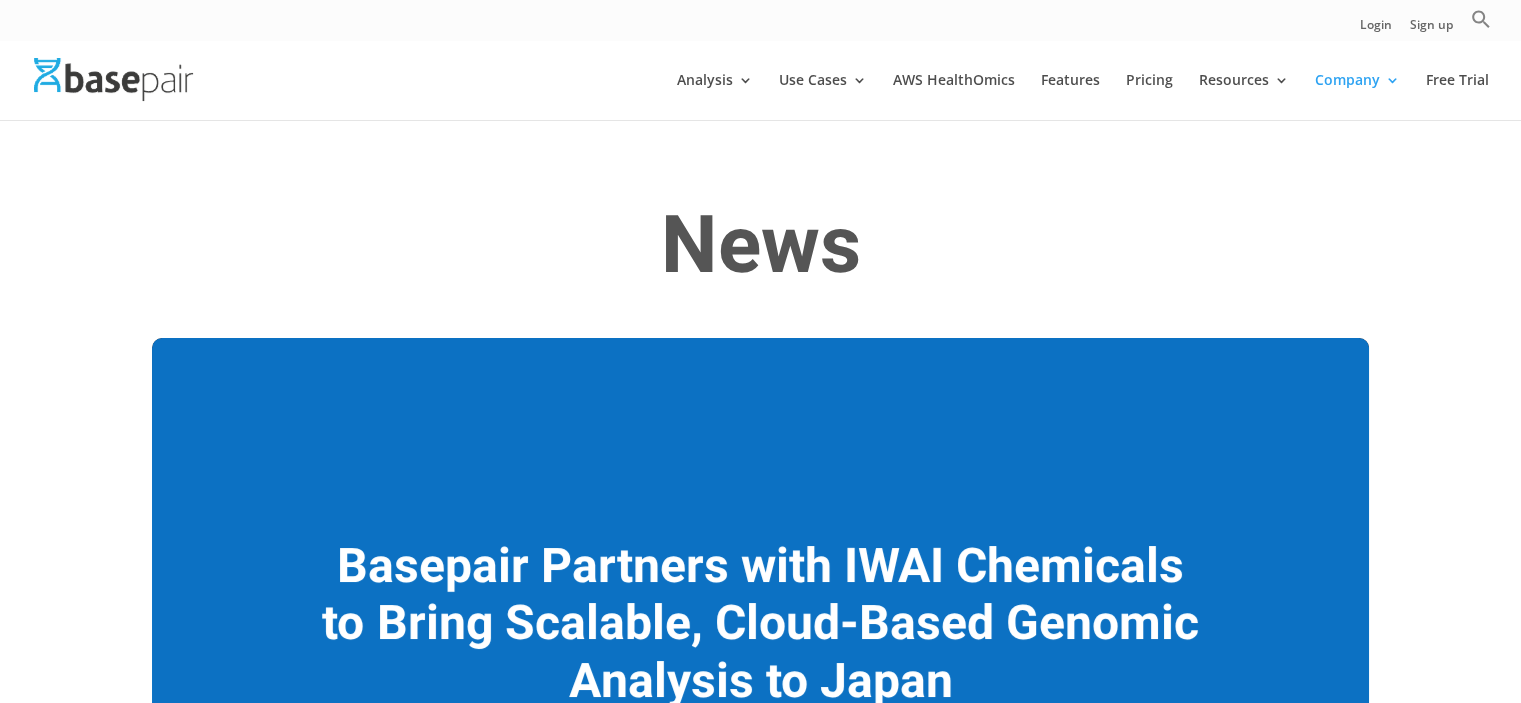 click on "News" at bounding box center [760, 252] 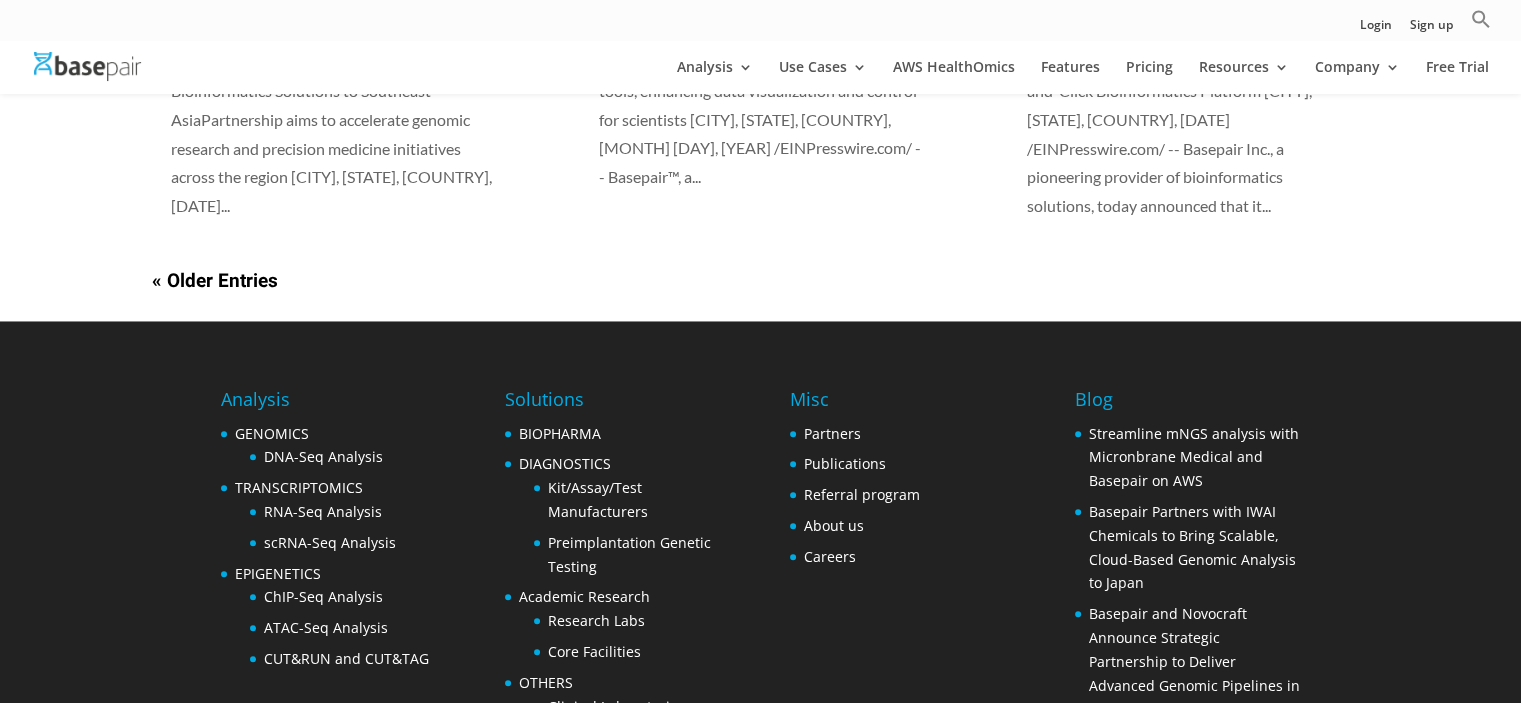 scroll, scrollTop: 1800, scrollLeft: 0, axis: vertical 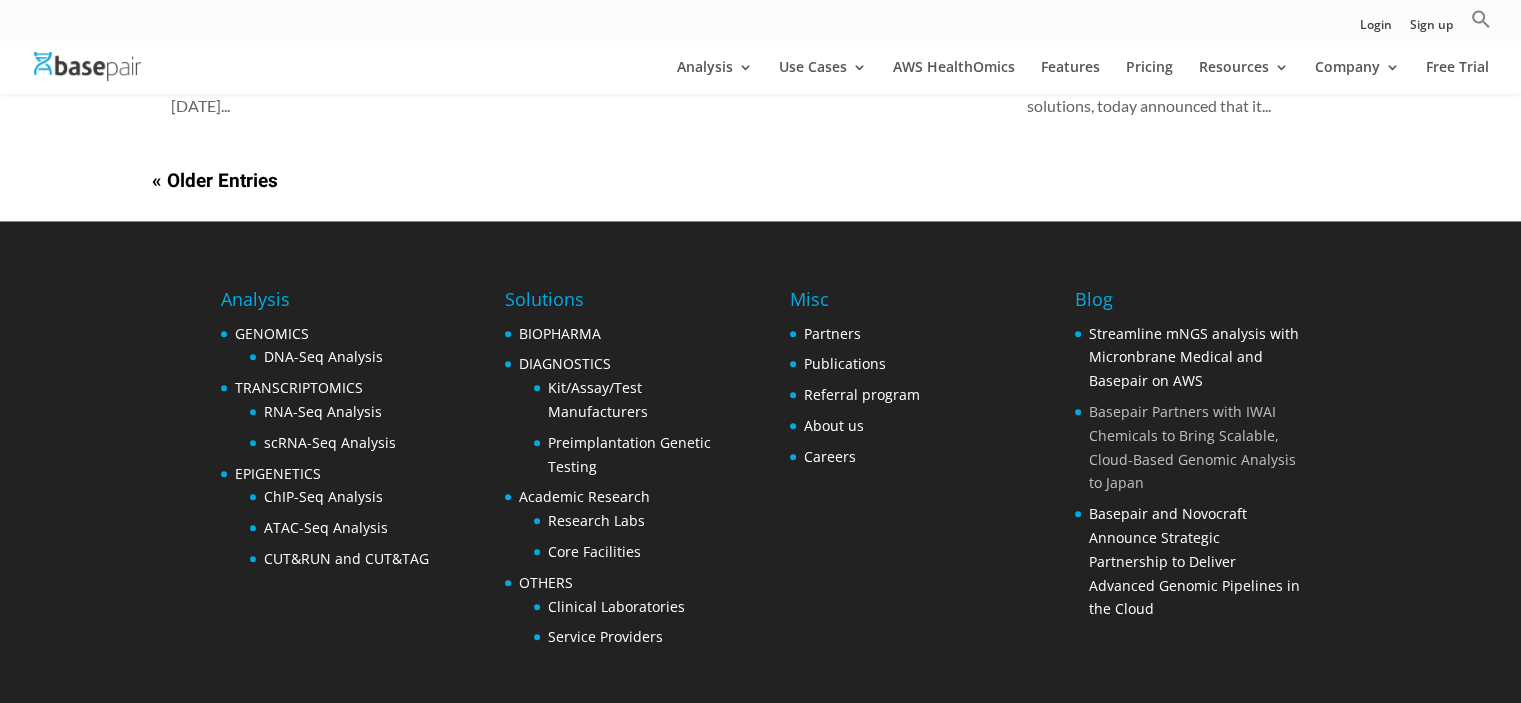click on "Basepair Partners with IWAI Chemicals to Bring Scalable, Cloud-Based Genomic Analysis to Japan" at bounding box center (1192, 447) 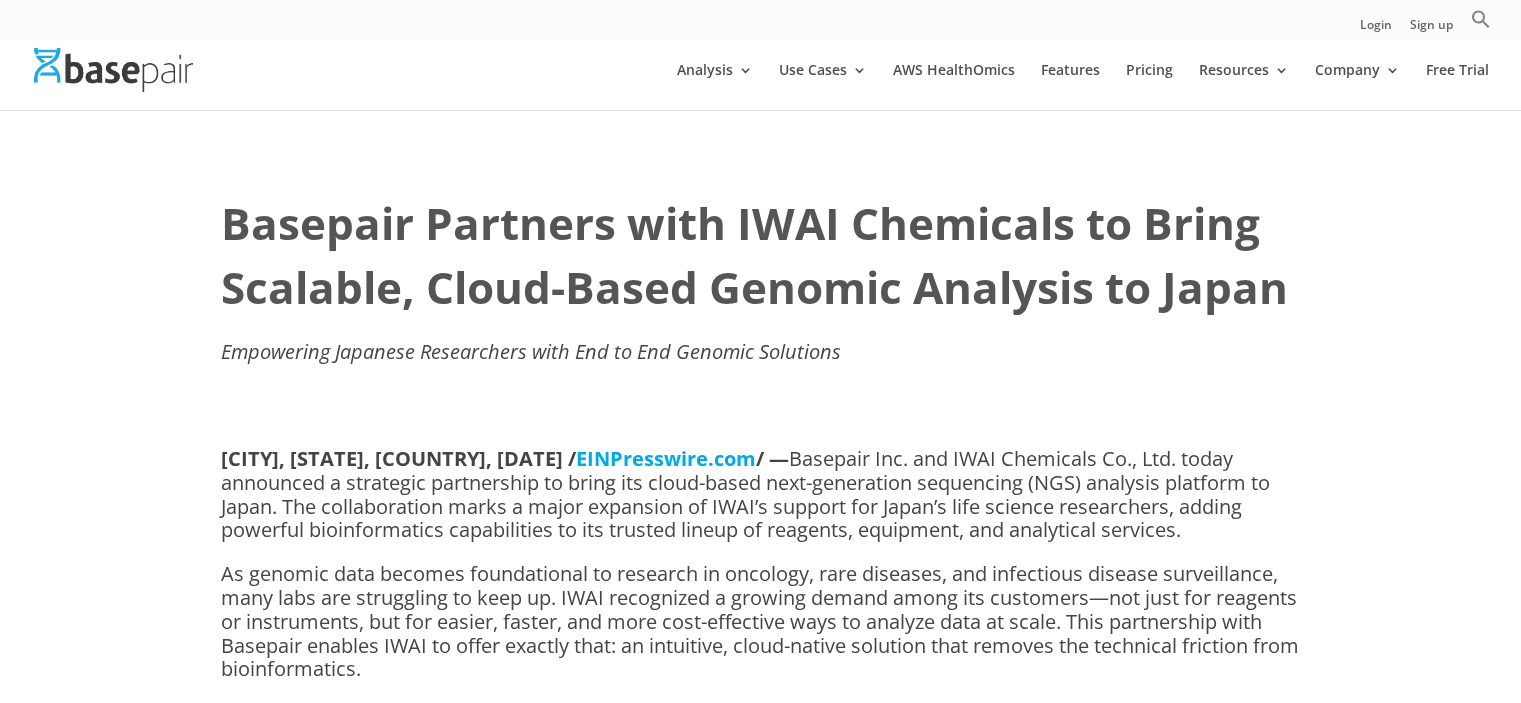scroll, scrollTop: 0, scrollLeft: 0, axis: both 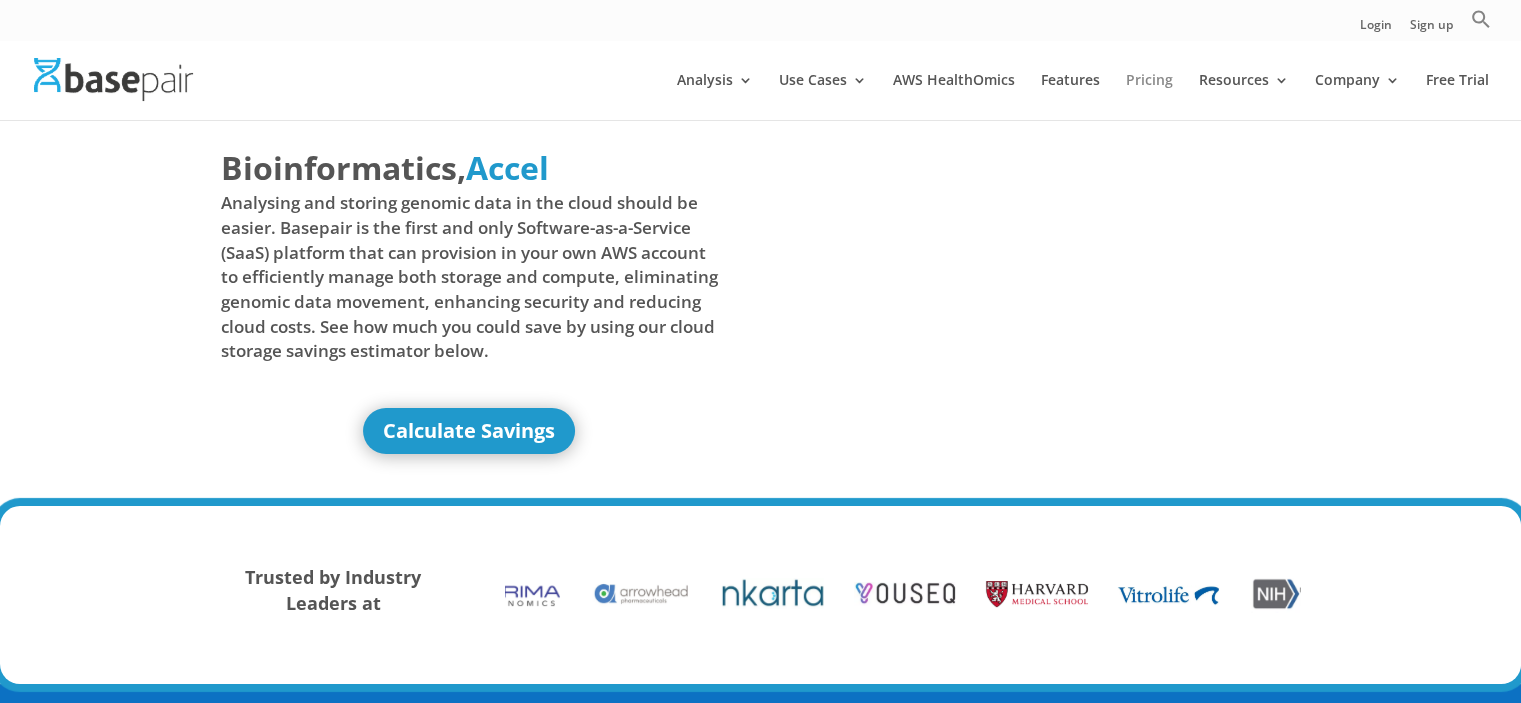 click on "Pricing" at bounding box center [1149, 96] 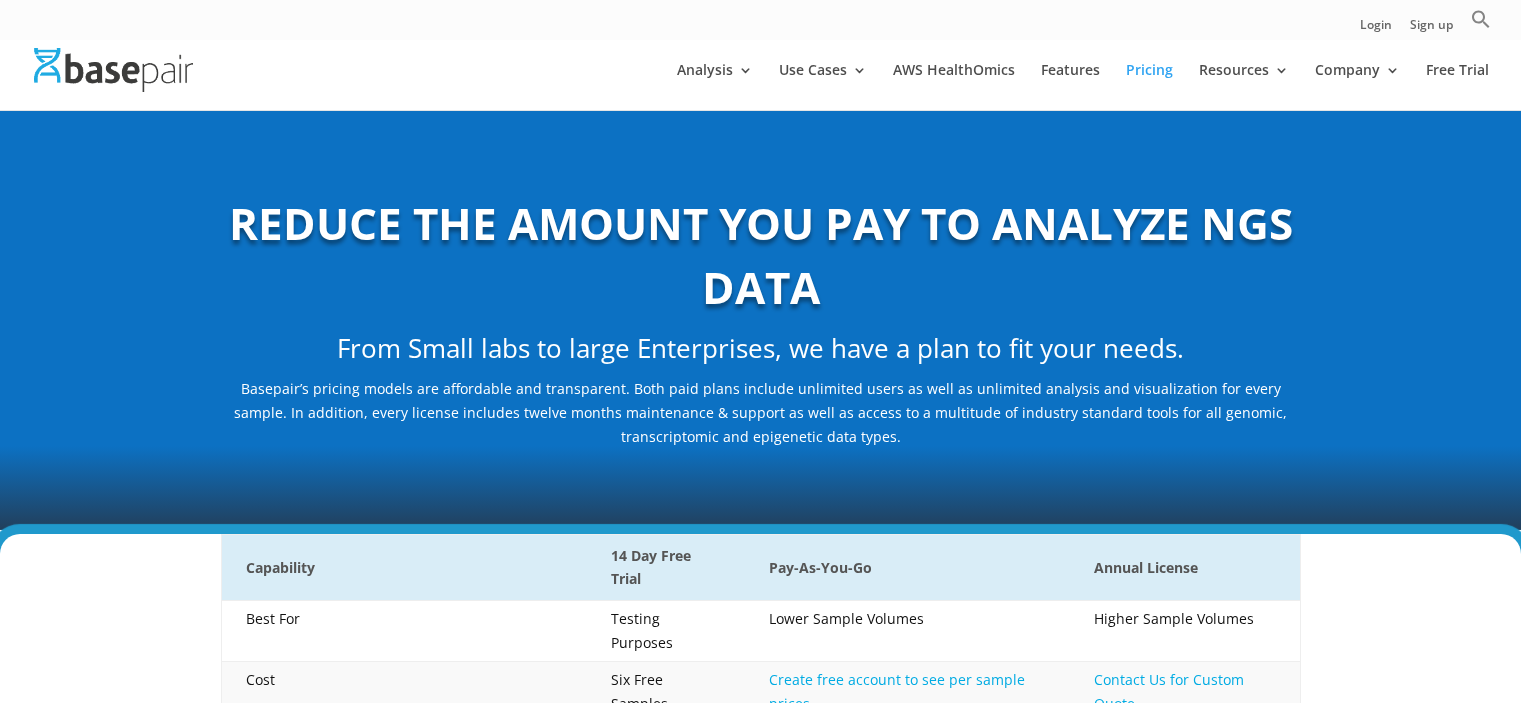scroll, scrollTop: 0, scrollLeft: 0, axis: both 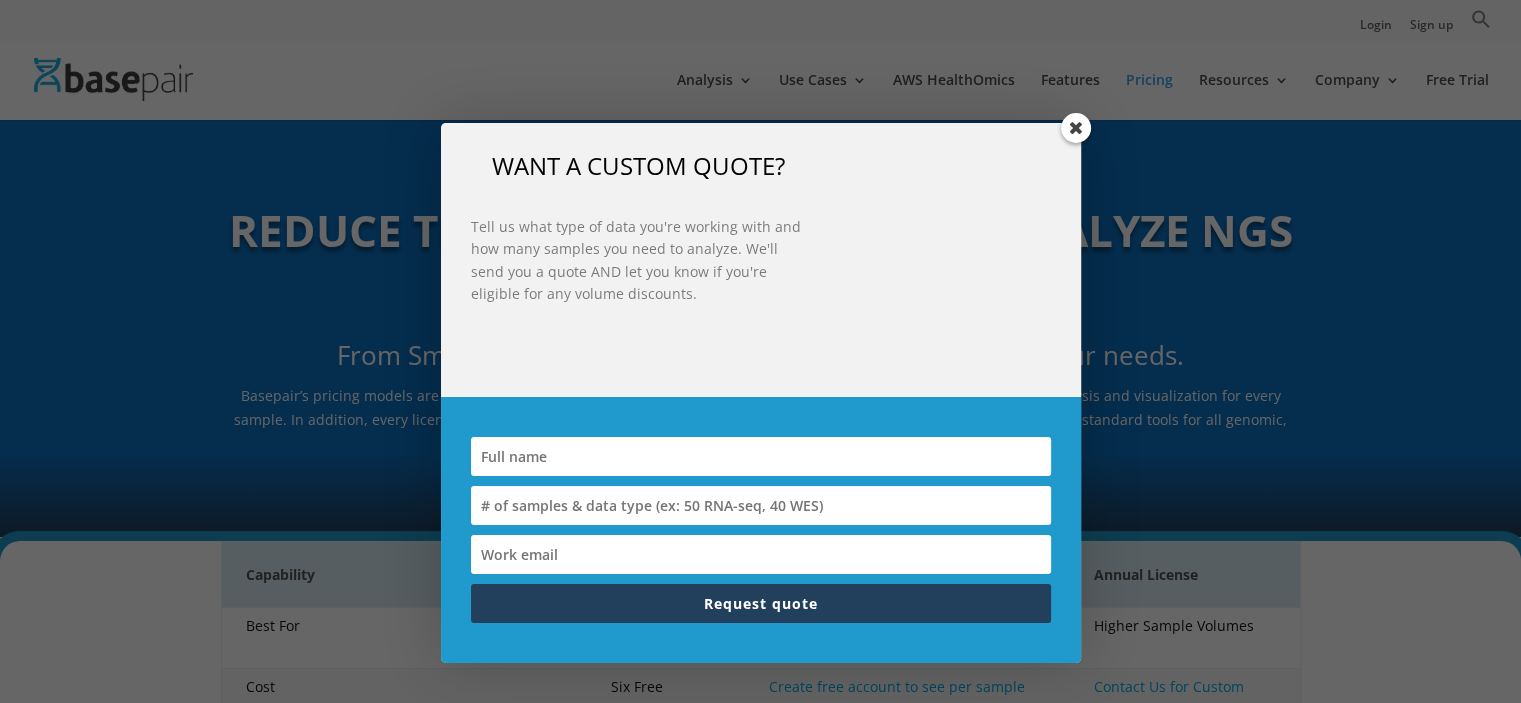 click on "WANT A CUSTOM QUOTE?
Tell us what type of data you're working with and how many samples you need to analyze. We'll send you a quote AND let you know if you're eligible for any volume discounts.
Request quote
Thanks for your inquiry. We'll be in touch shortly." at bounding box center (760, 351) 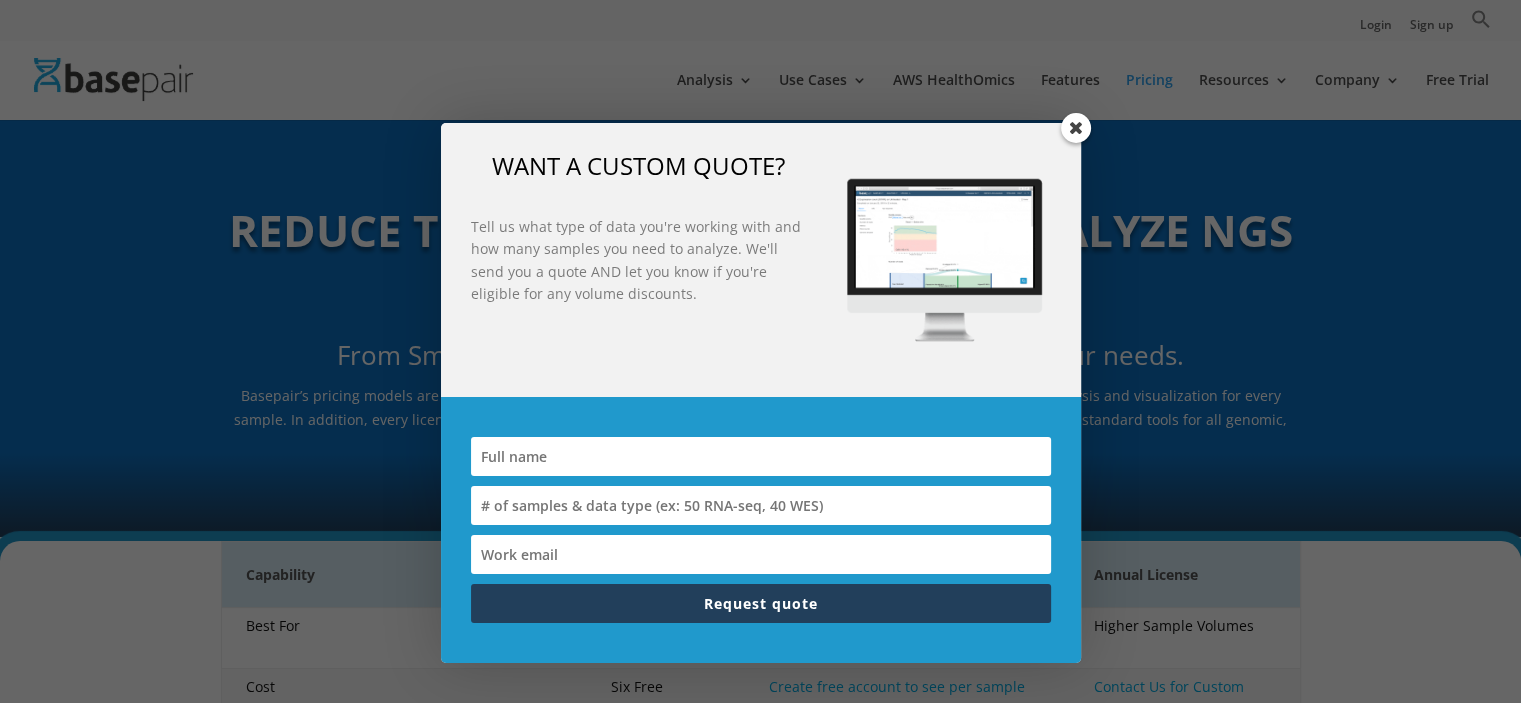 click at bounding box center (1076, 128) 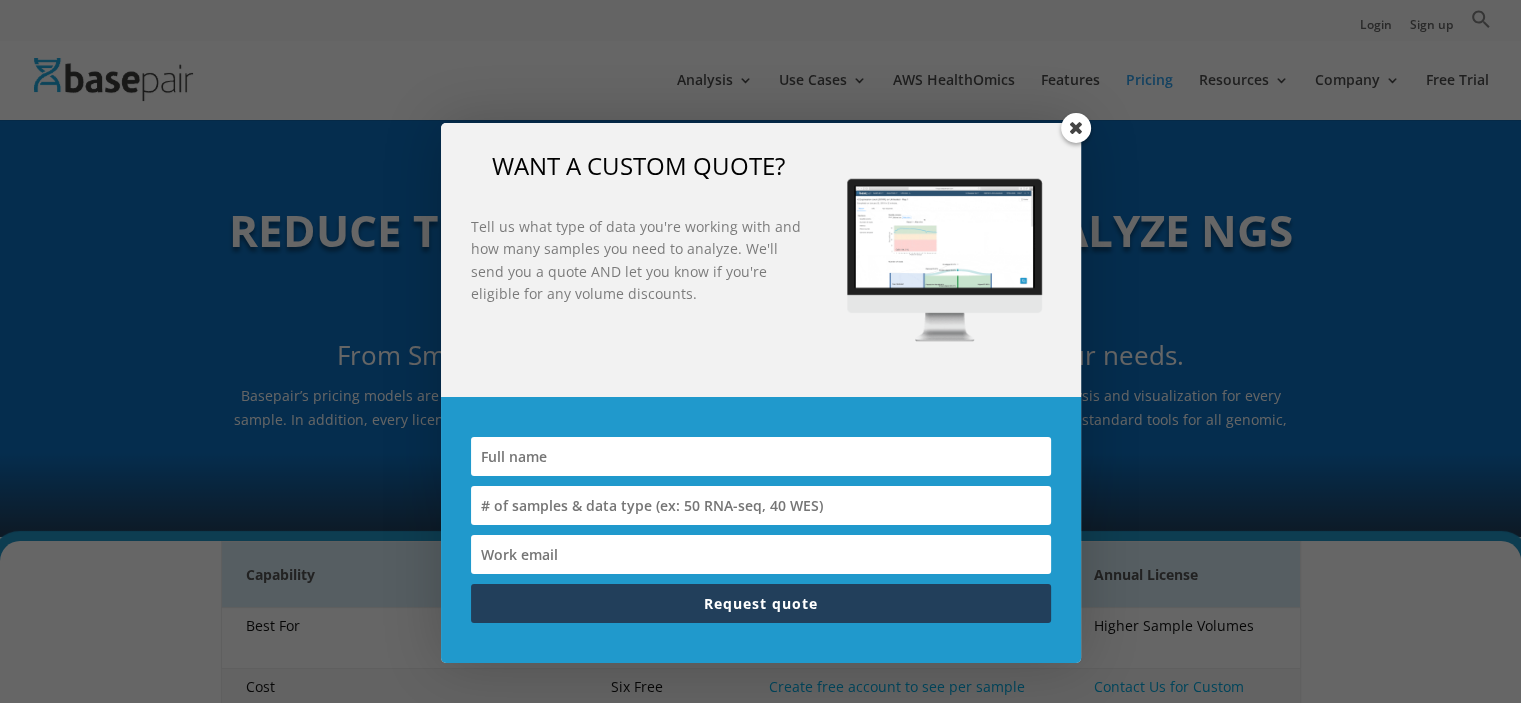 click on "WANT A CUSTOM QUOTE?
Tell us what type of data you're working with and how many samples you need to analyze. We'll send you a quote AND let you know if you're eligible for any volume discounts.
Request quote
Thanks for your inquiry. We'll be in touch shortly." at bounding box center [760, 351] 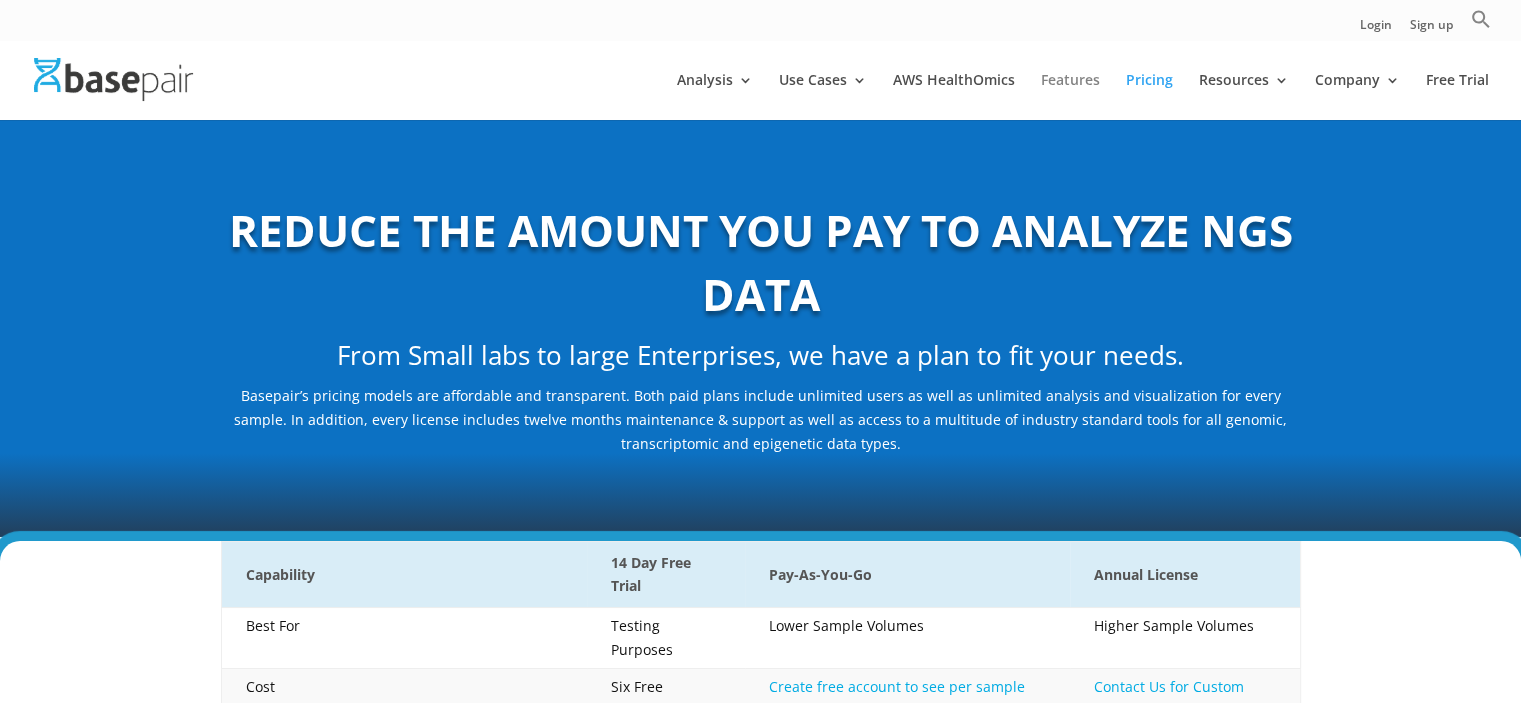click on "Features" at bounding box center [1070, 96] 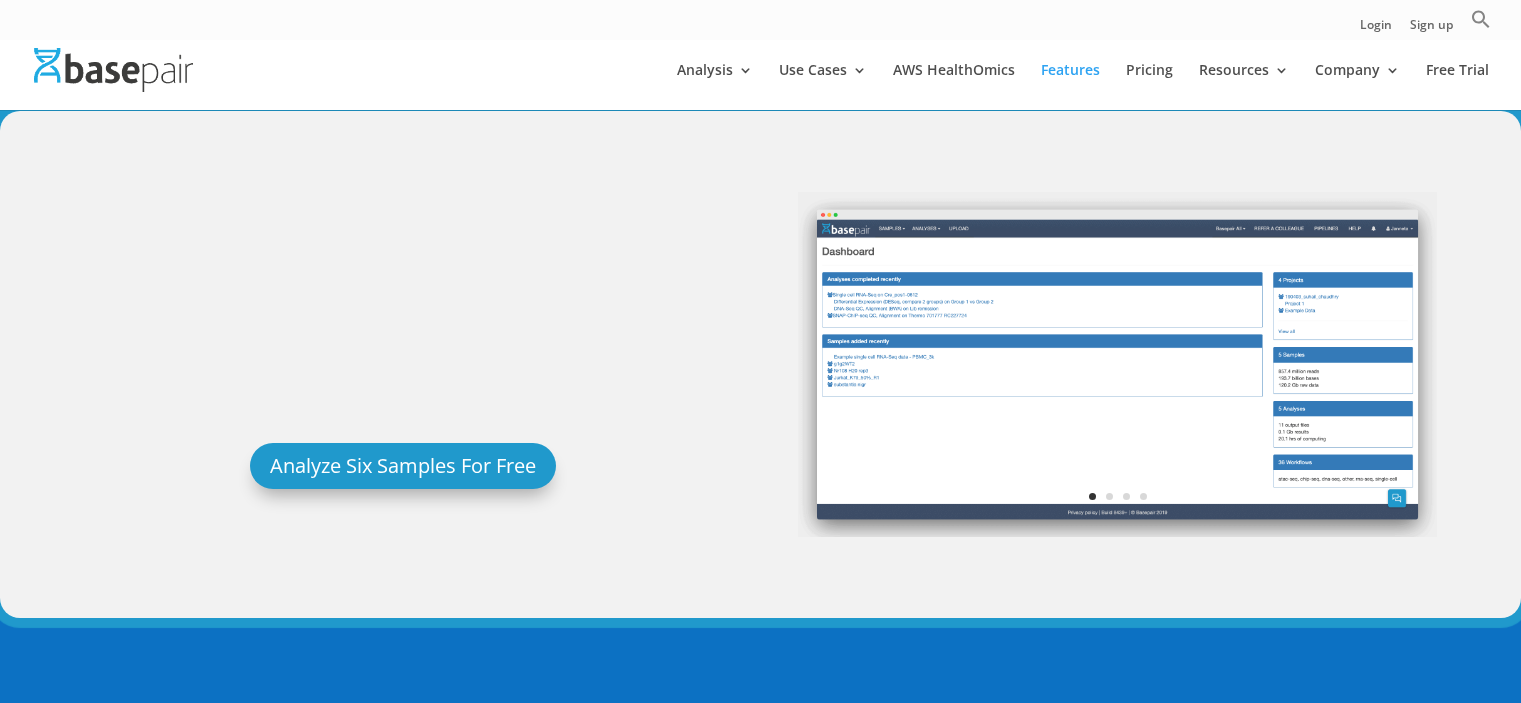 scroll, scrollTop: 0, scrollLeft: 0, axis: both 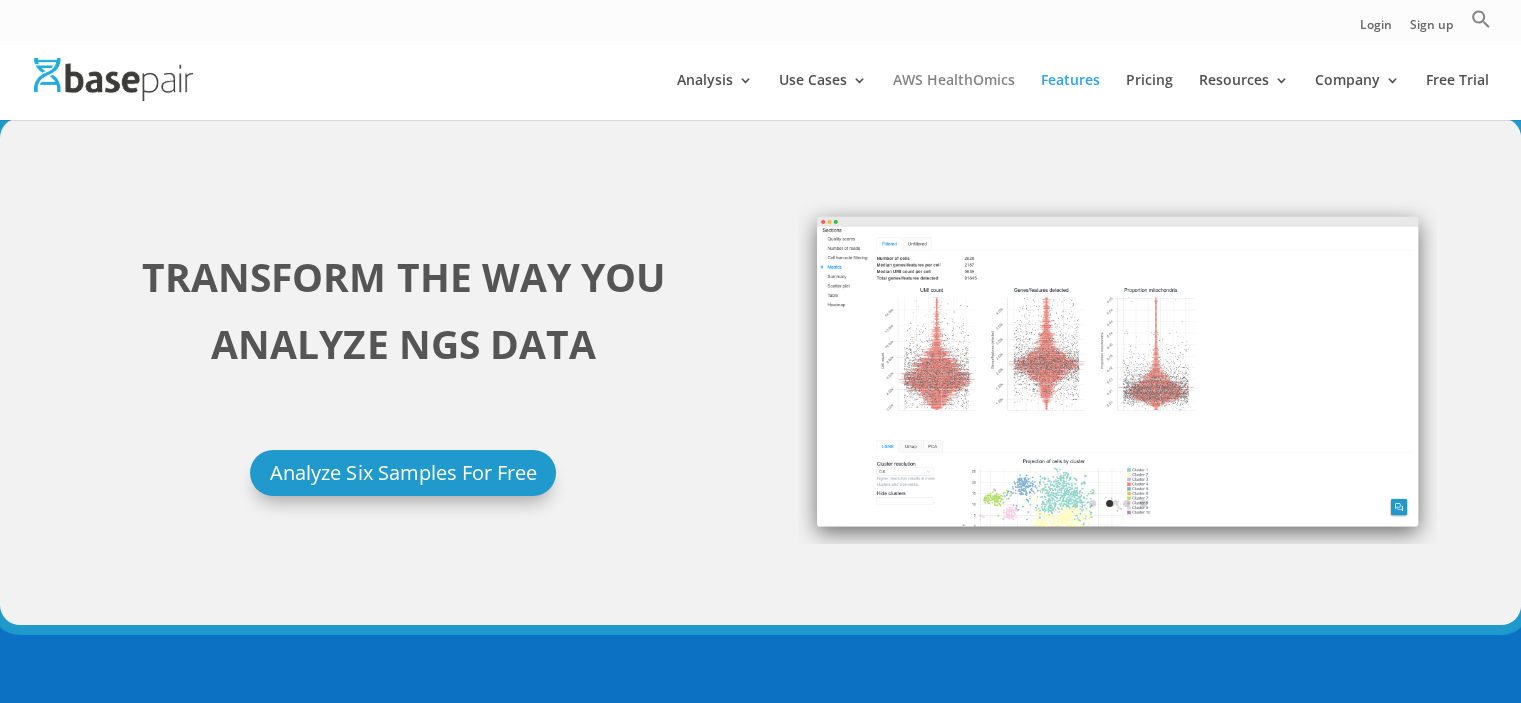 click on "AWS HealthOmics" at bounding box center (954, 96) 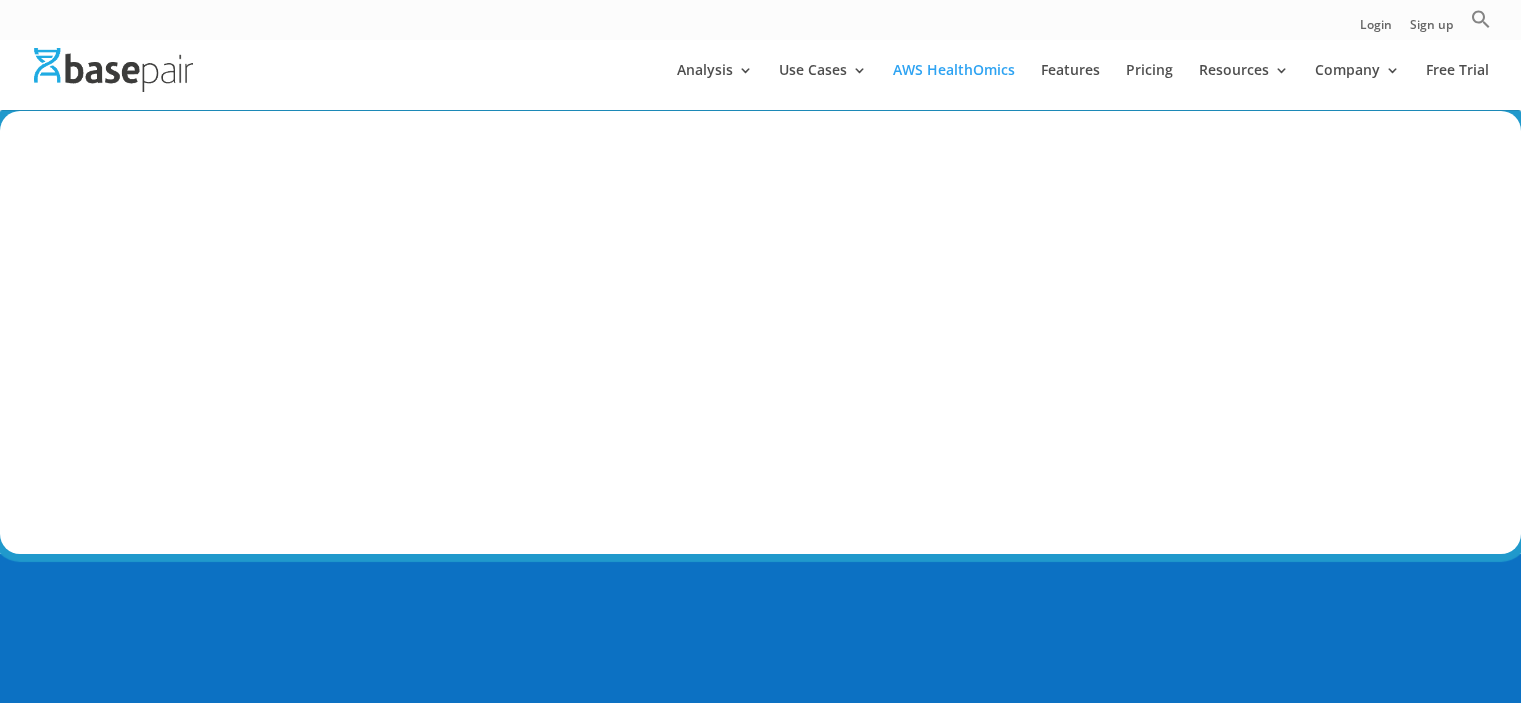 scroll, scrollTop: 0, scrollLeft: 0, axis: both 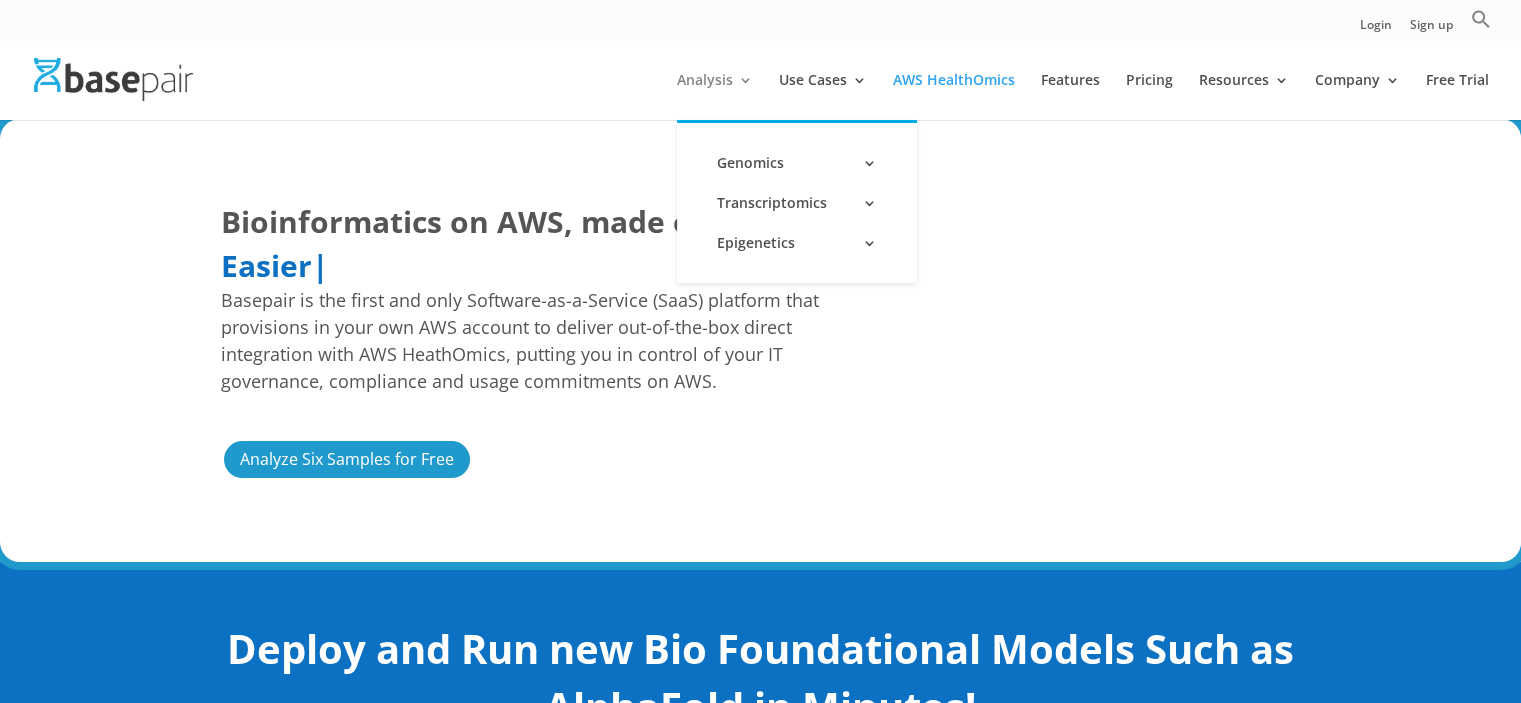 click on "Analysis" at bounding box center (715, 96) 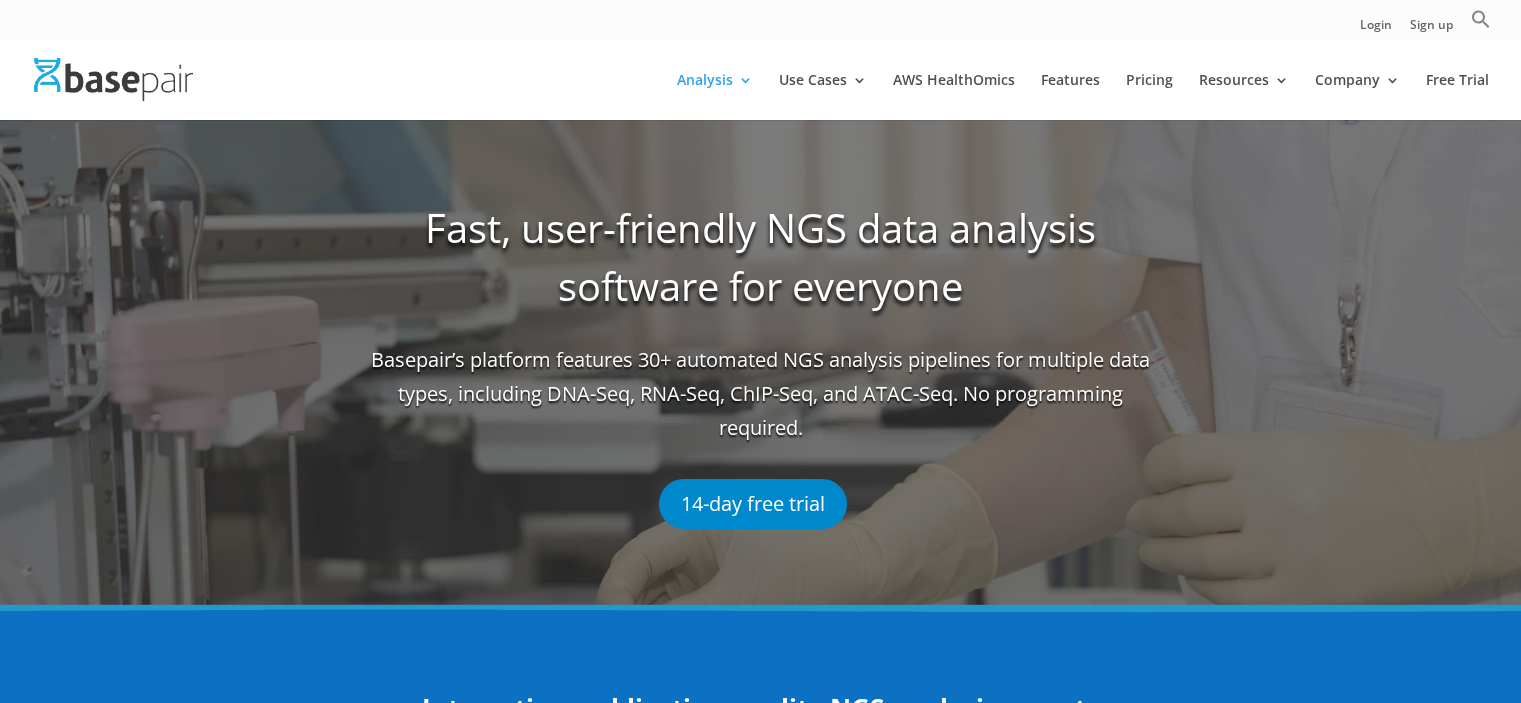 scroll, scrollTop: 0, scrollLeft: 0, axis: both 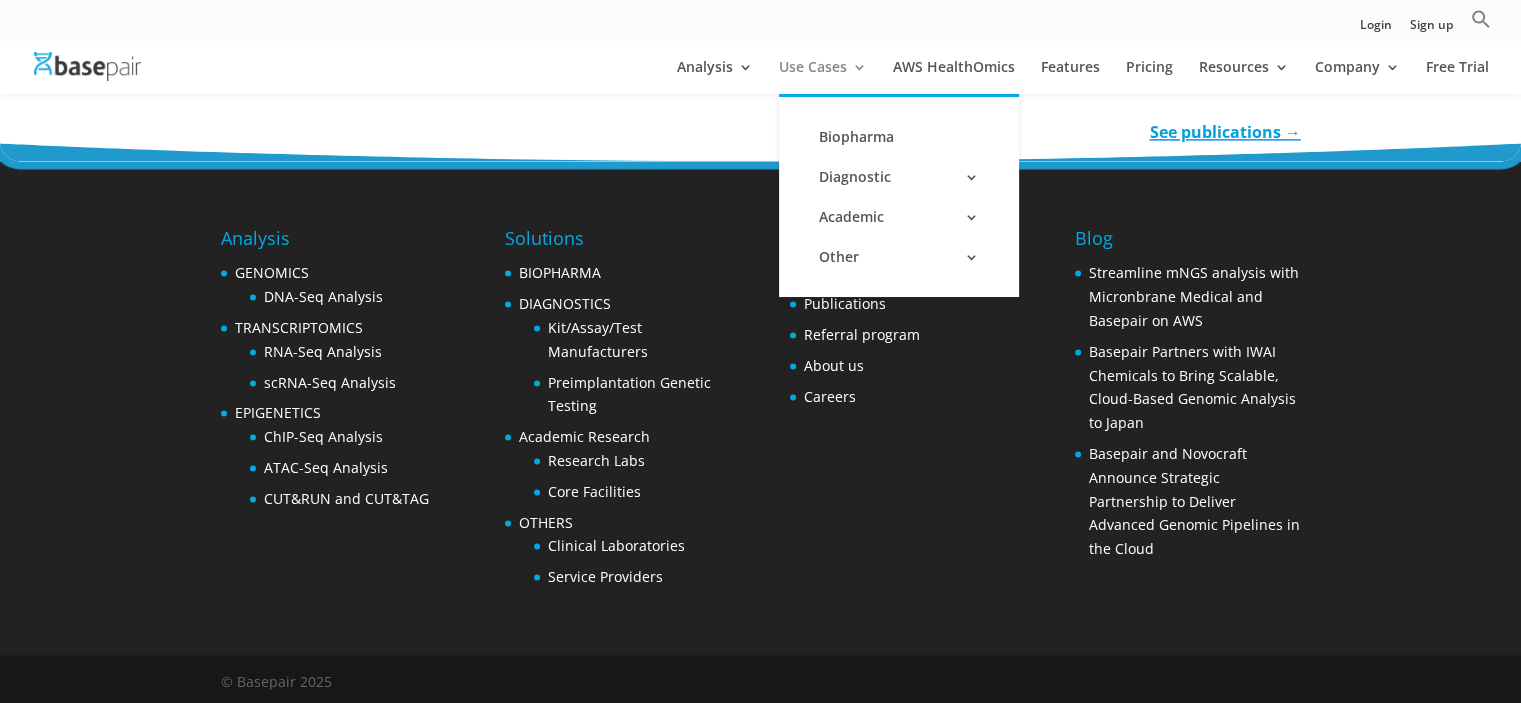 click on "Use Cases" at bounding box center [823, 77] 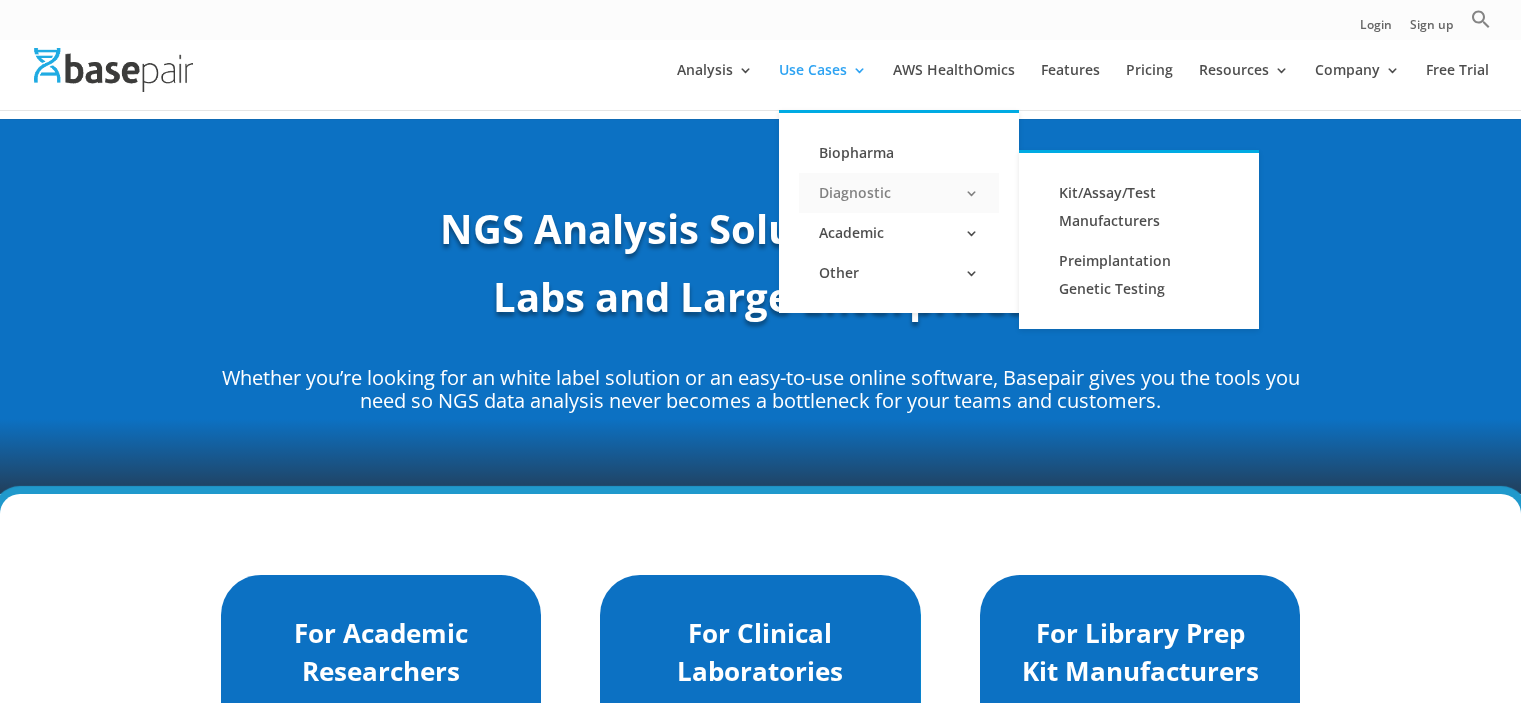 scroll, scrollTop: 0, scrollLeft: 0, axis: both 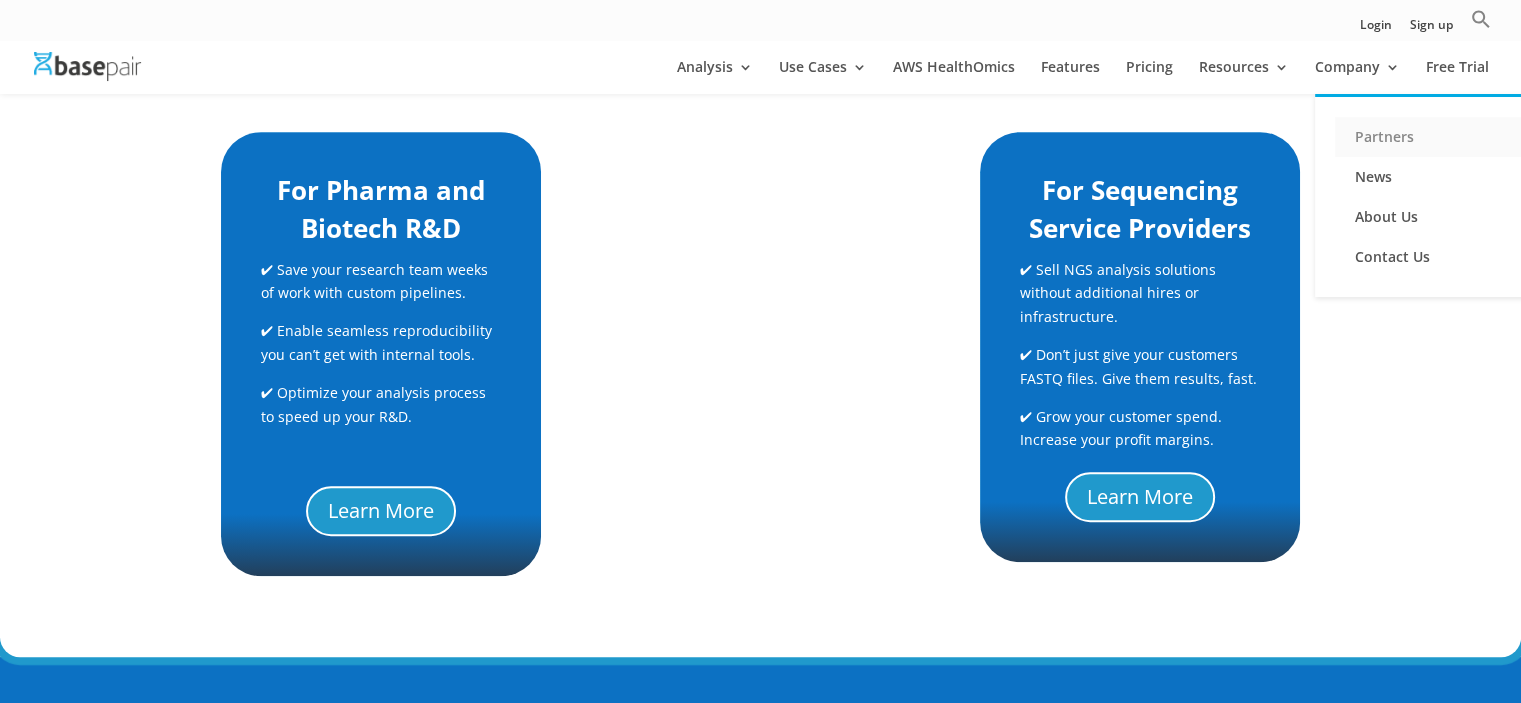 click on "Partners" at bounding box center [1435, 137] 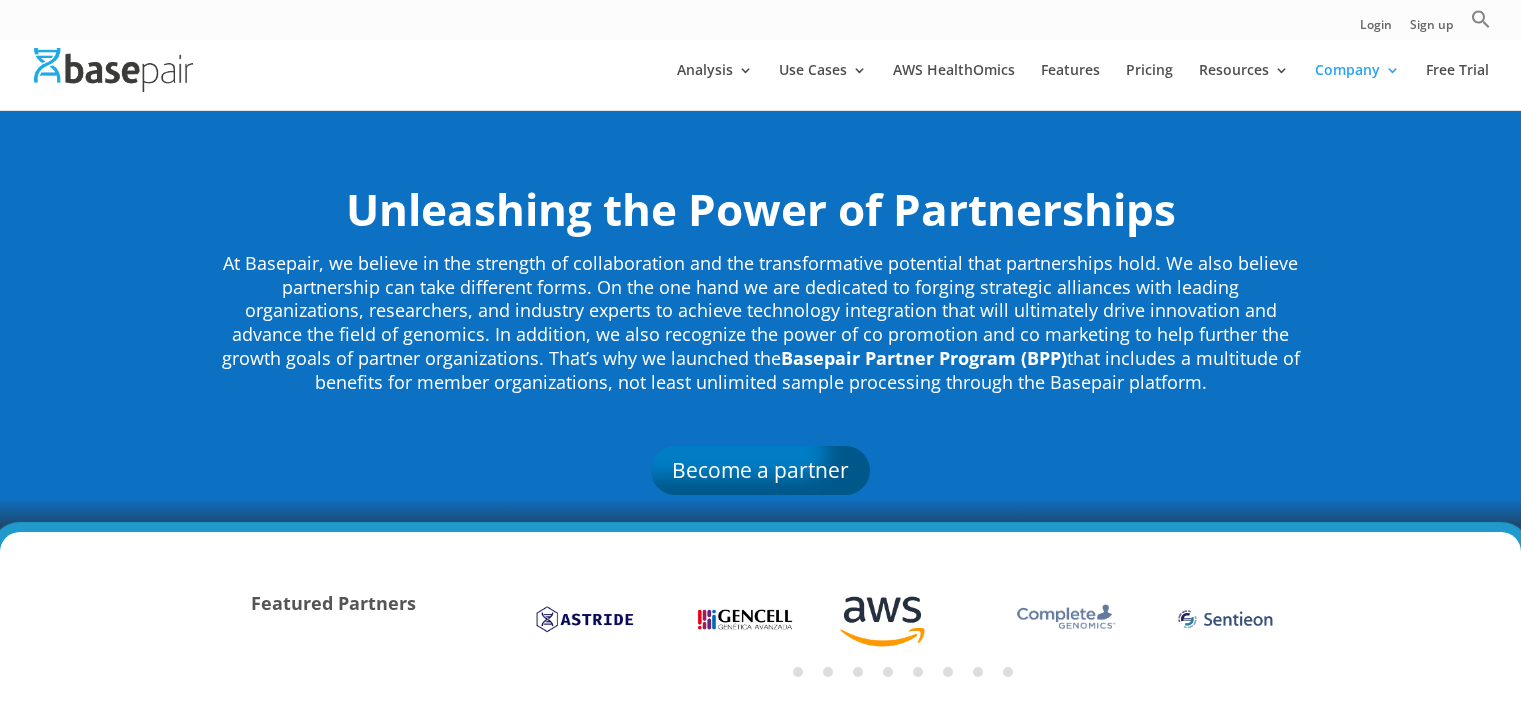scroll, scrollTop: 0, scrollLeft: 0, axis: both 